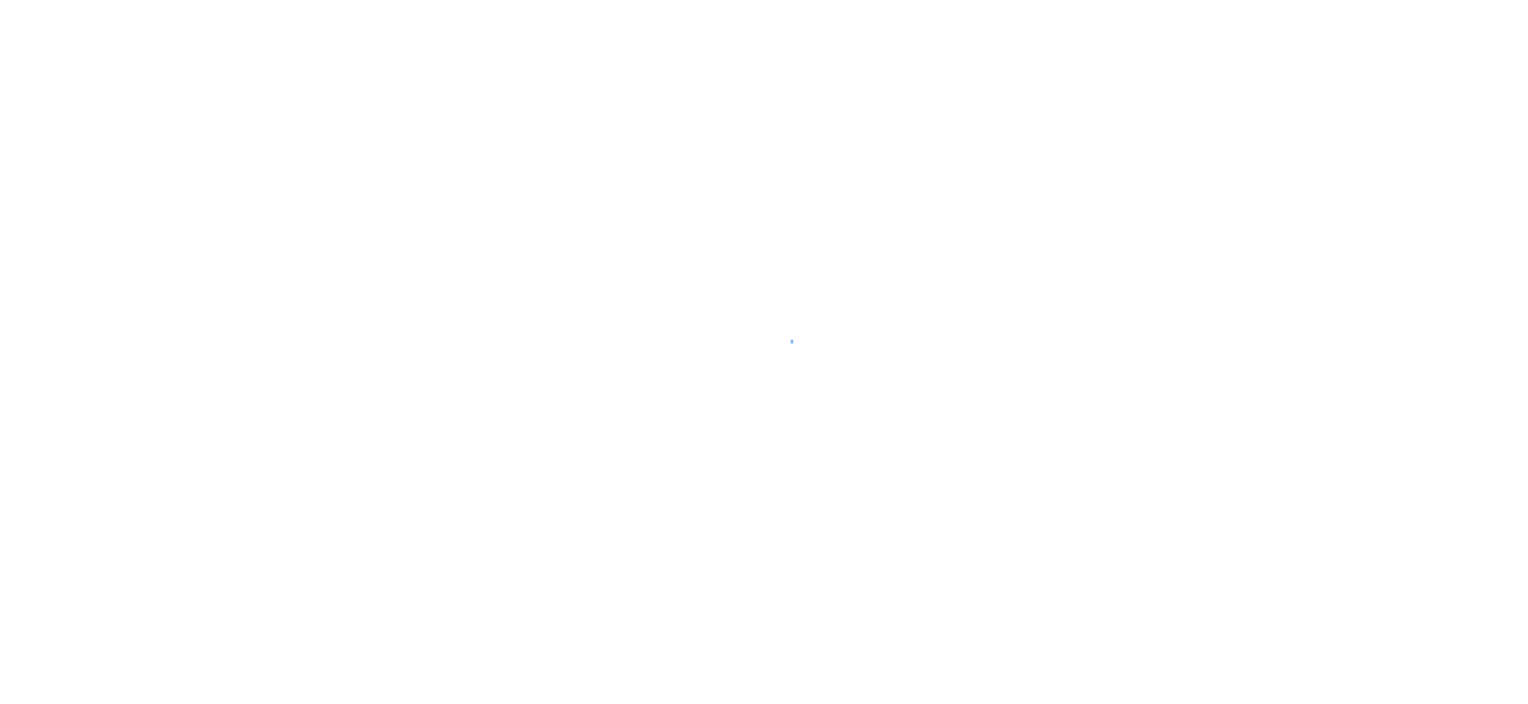 scroll, scrollTop: 0, scrollLeft: 0, axis: both 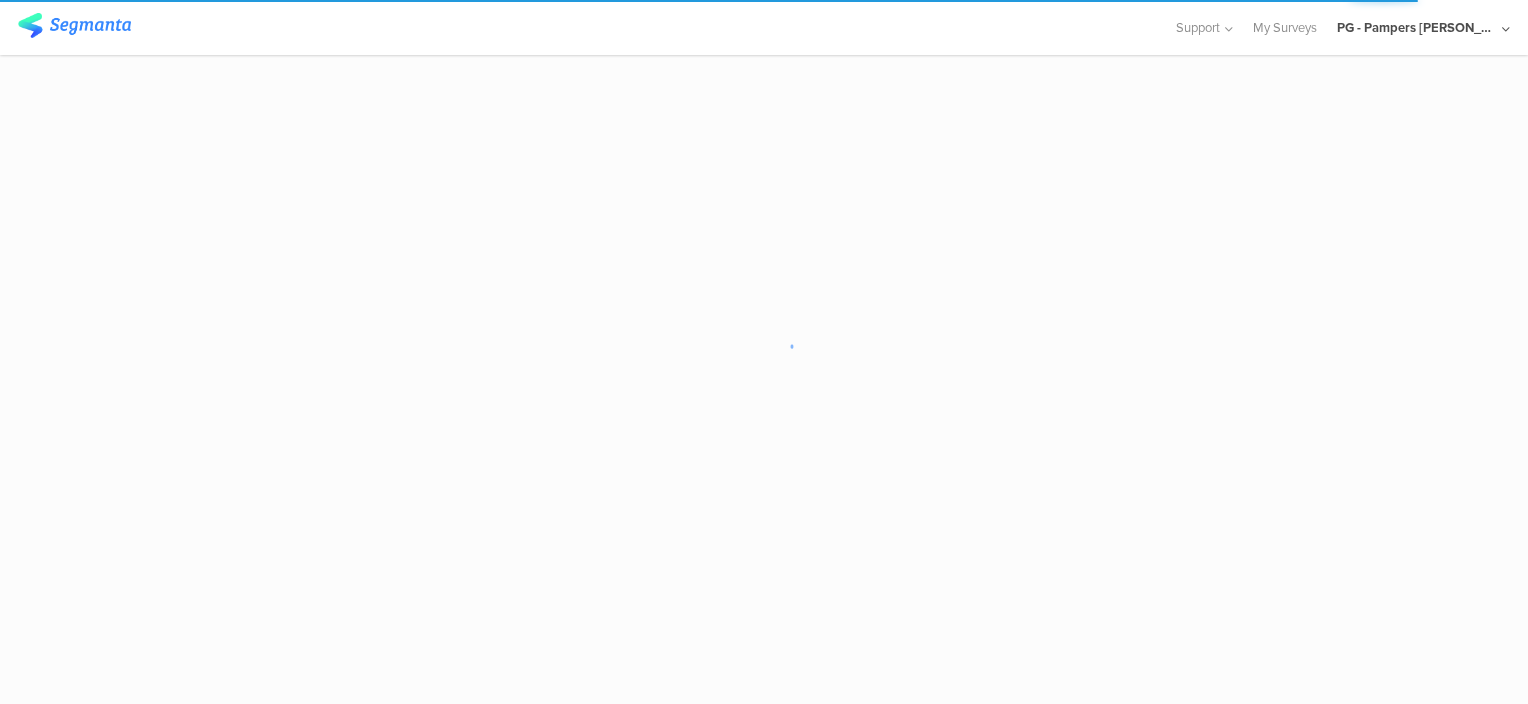 click at bounding box center [764, 352] 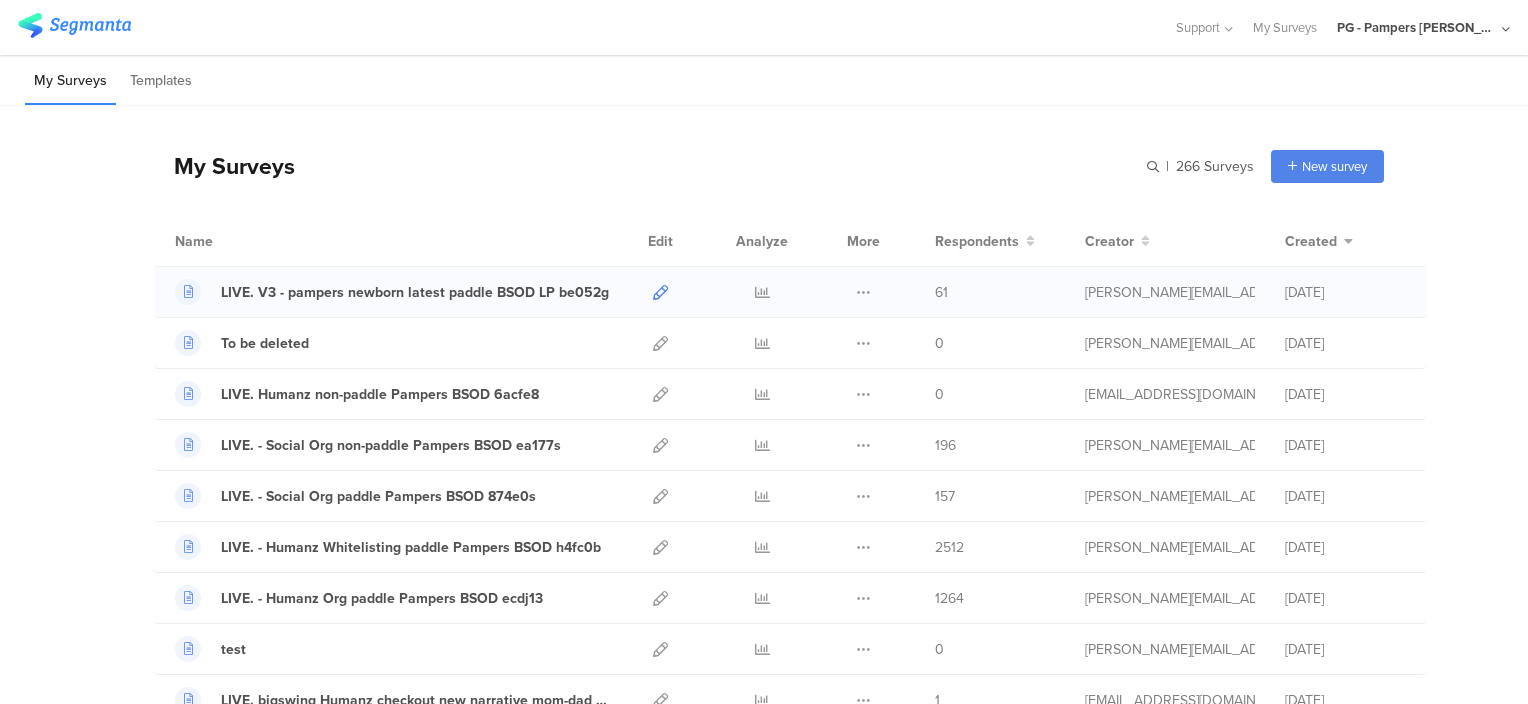 click at bounding box center [660, 292] 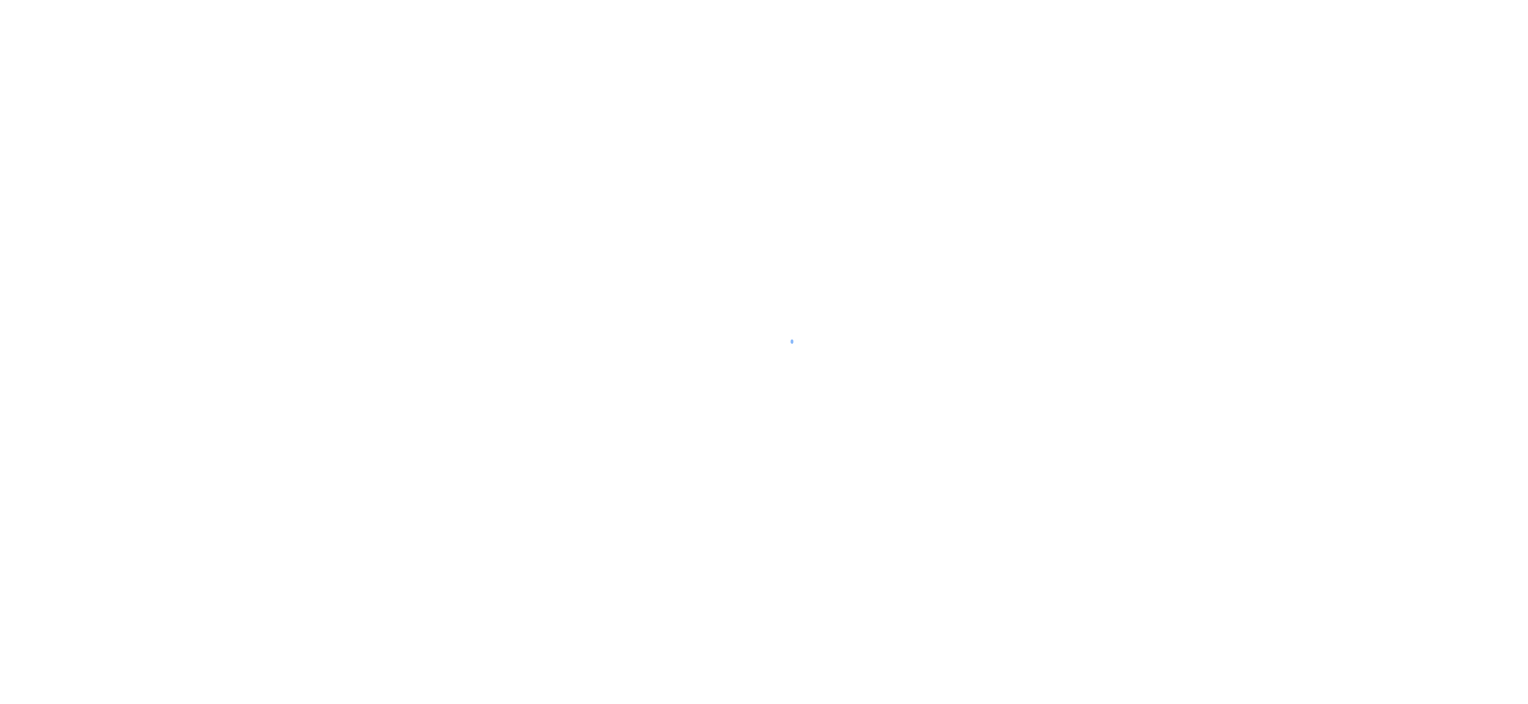 scroll, scrollTop: 0, scrollLeft: 0, axis: both 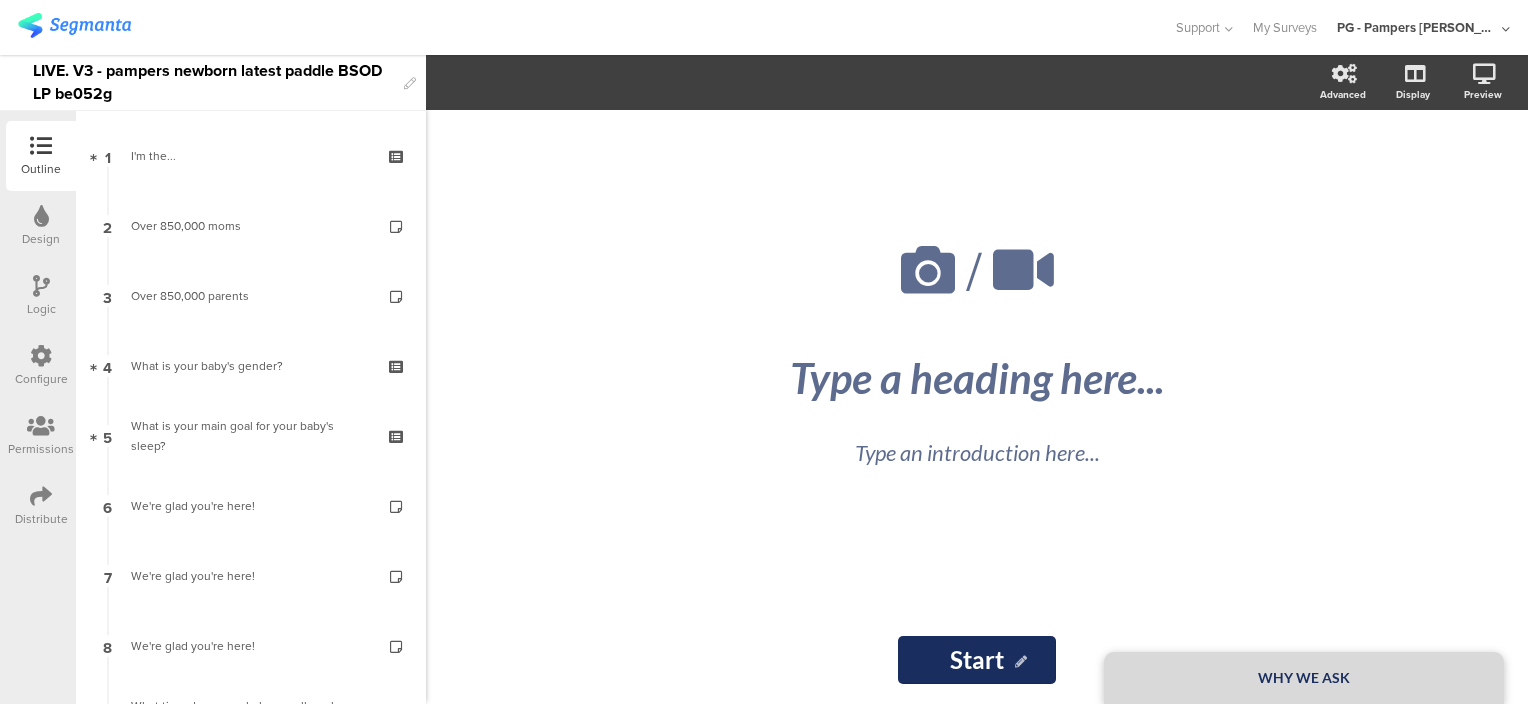 click on "Permissions" at bounding box center (41, 449) 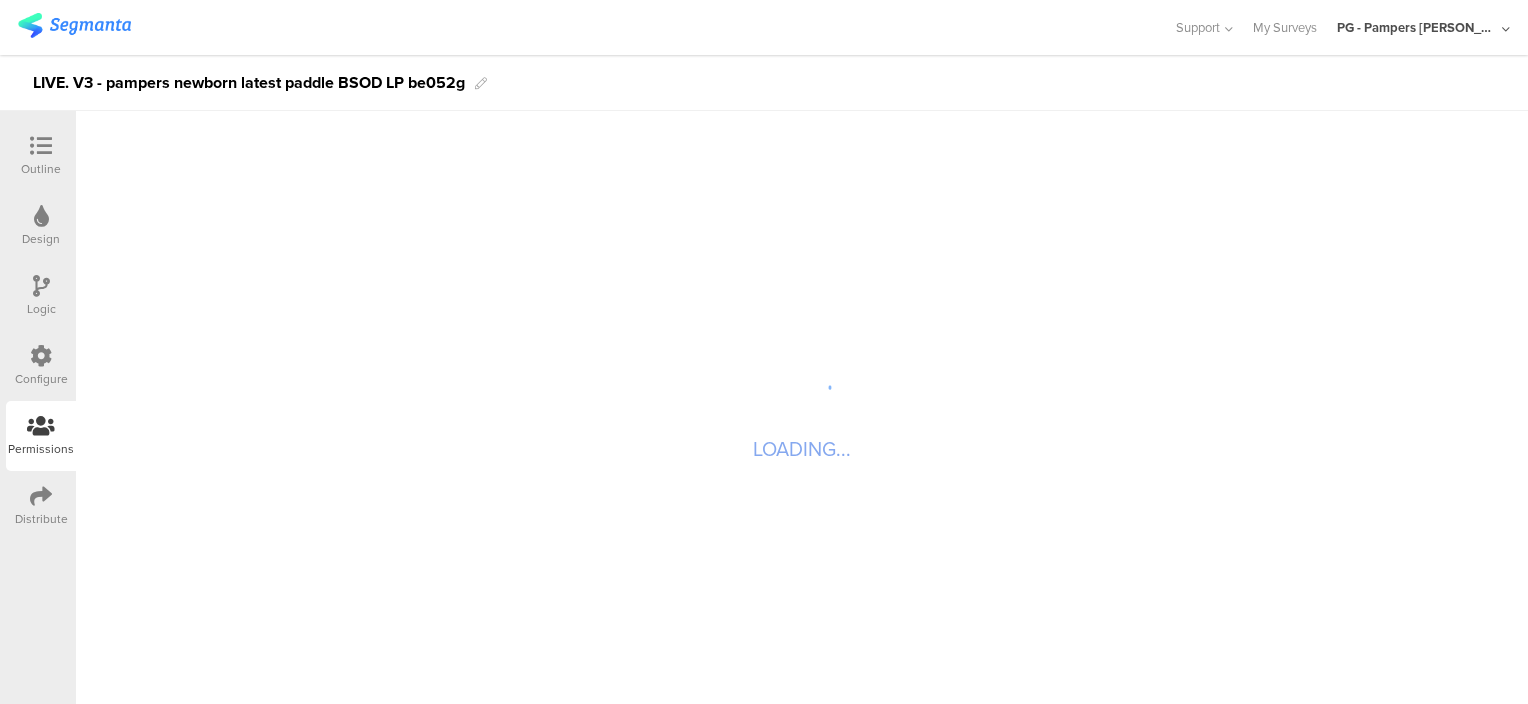 click at bounding box center [41, 356] 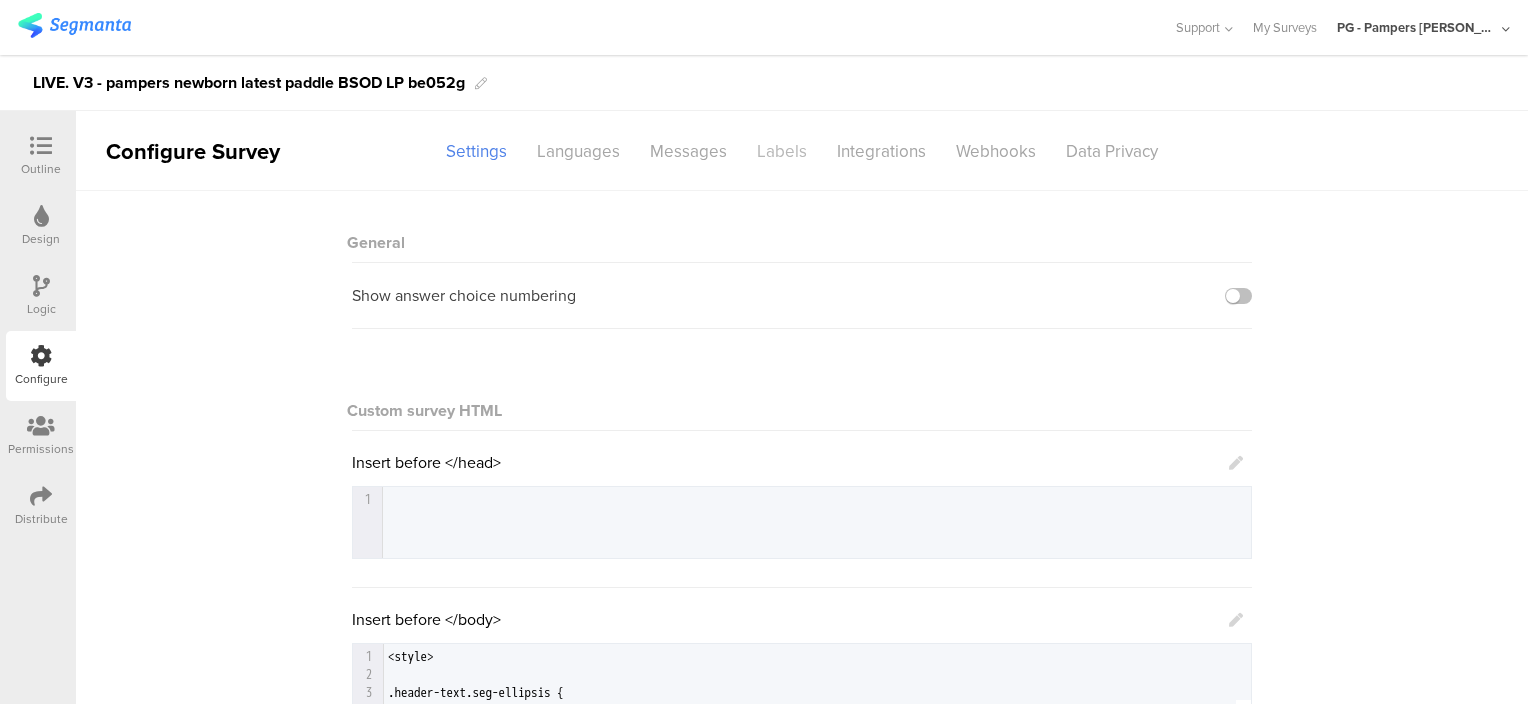 click on "Labels" at bounding box center [782, 151] 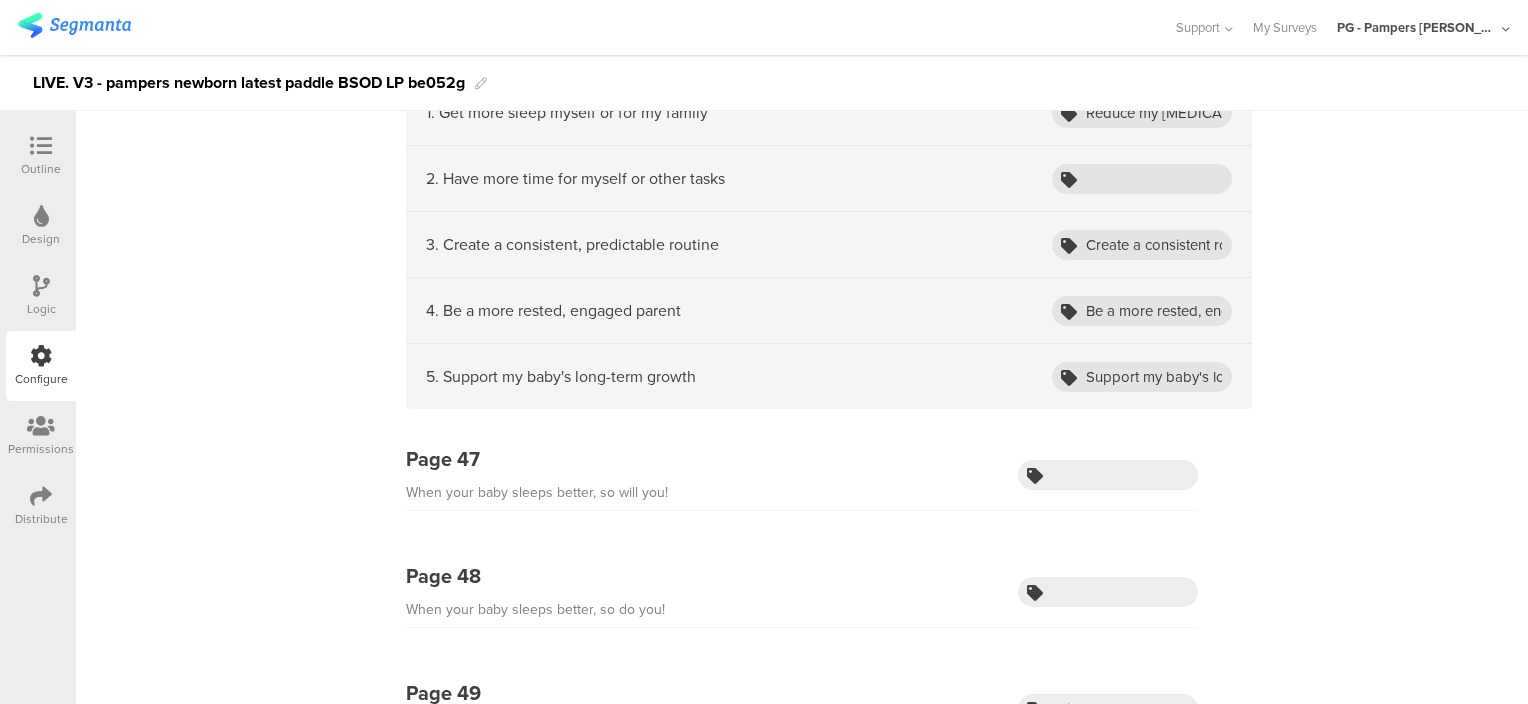 scroll, scrollTop: 14800, scrollLeft: 0, axis: vertical 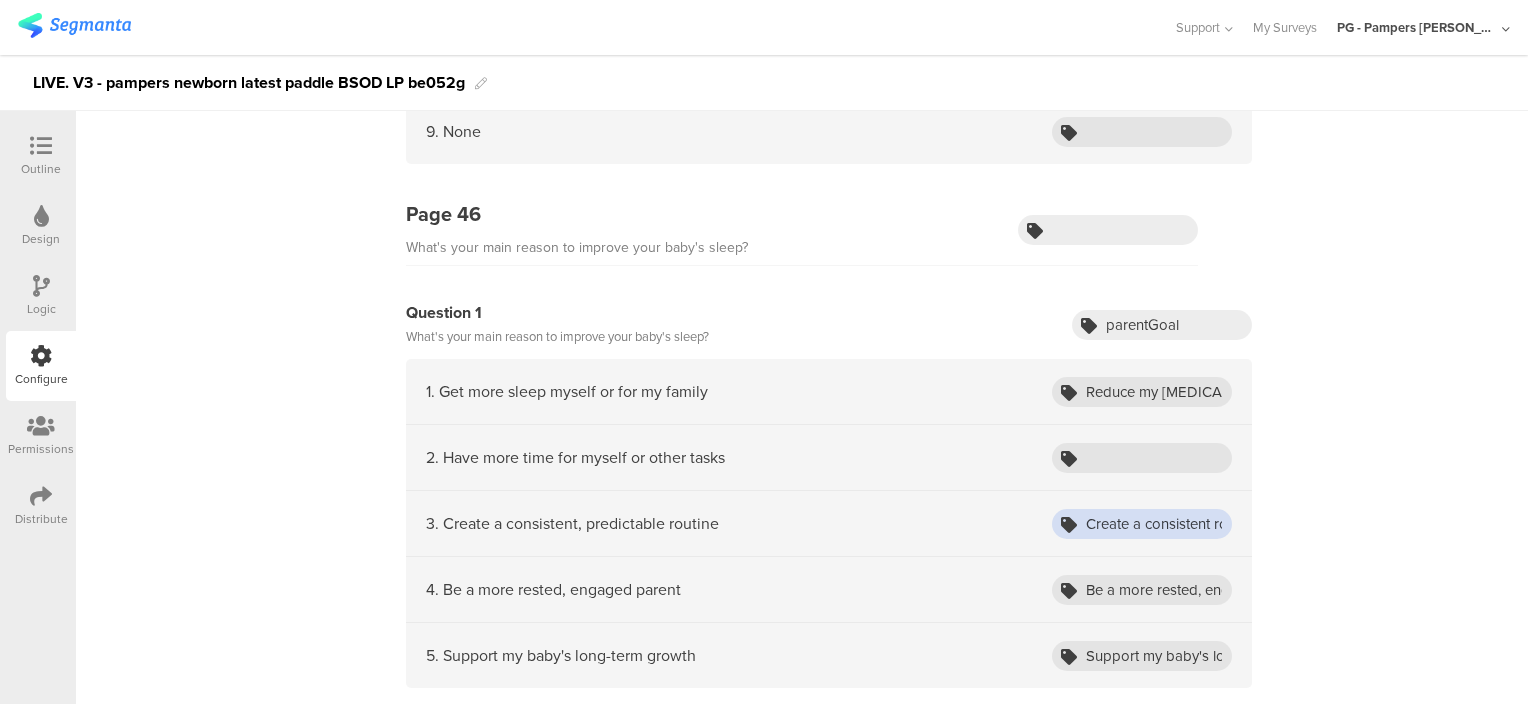 click on "Create a consistent routine" at bounding box center (1142, 524) 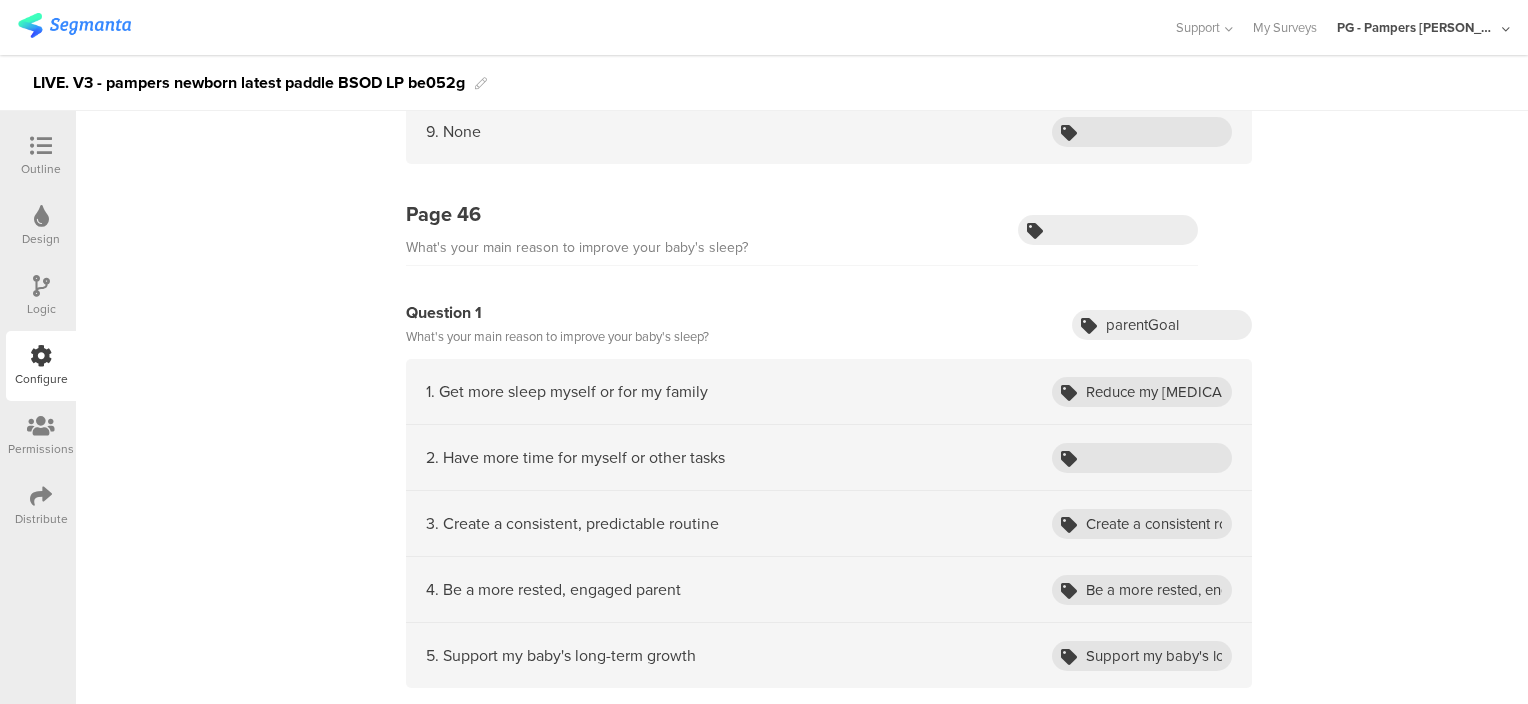click on "Page 1
I'm the...
Question 1
I'm the...
whatIsMyRole
1. Mom
Mom
2. Dad
Mom
Page 2
Over 850,000 moms
Page 3
Over 850,000 parents" at bounding box center [802, -5061] 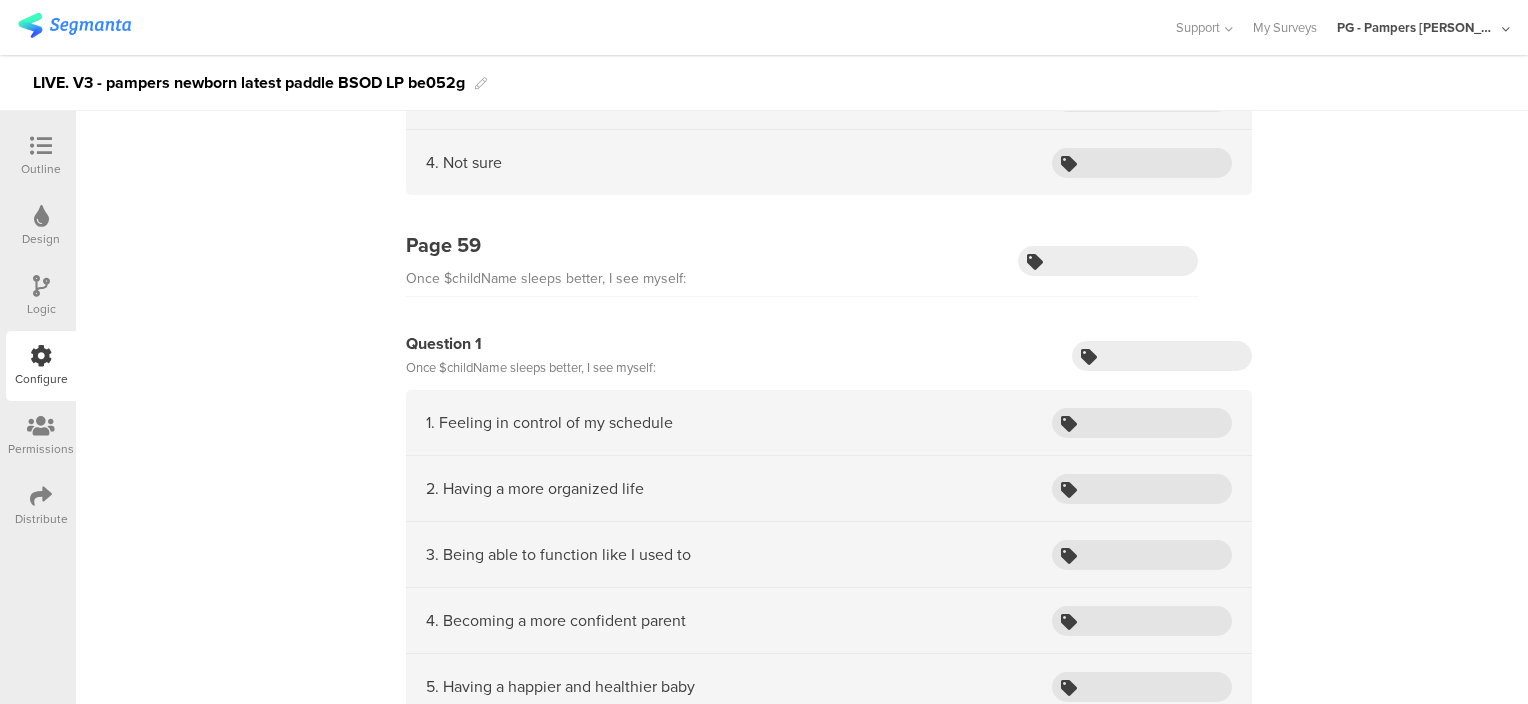 scroll, scrollTop: 17100, scrollLeft: 0, axis: vertical 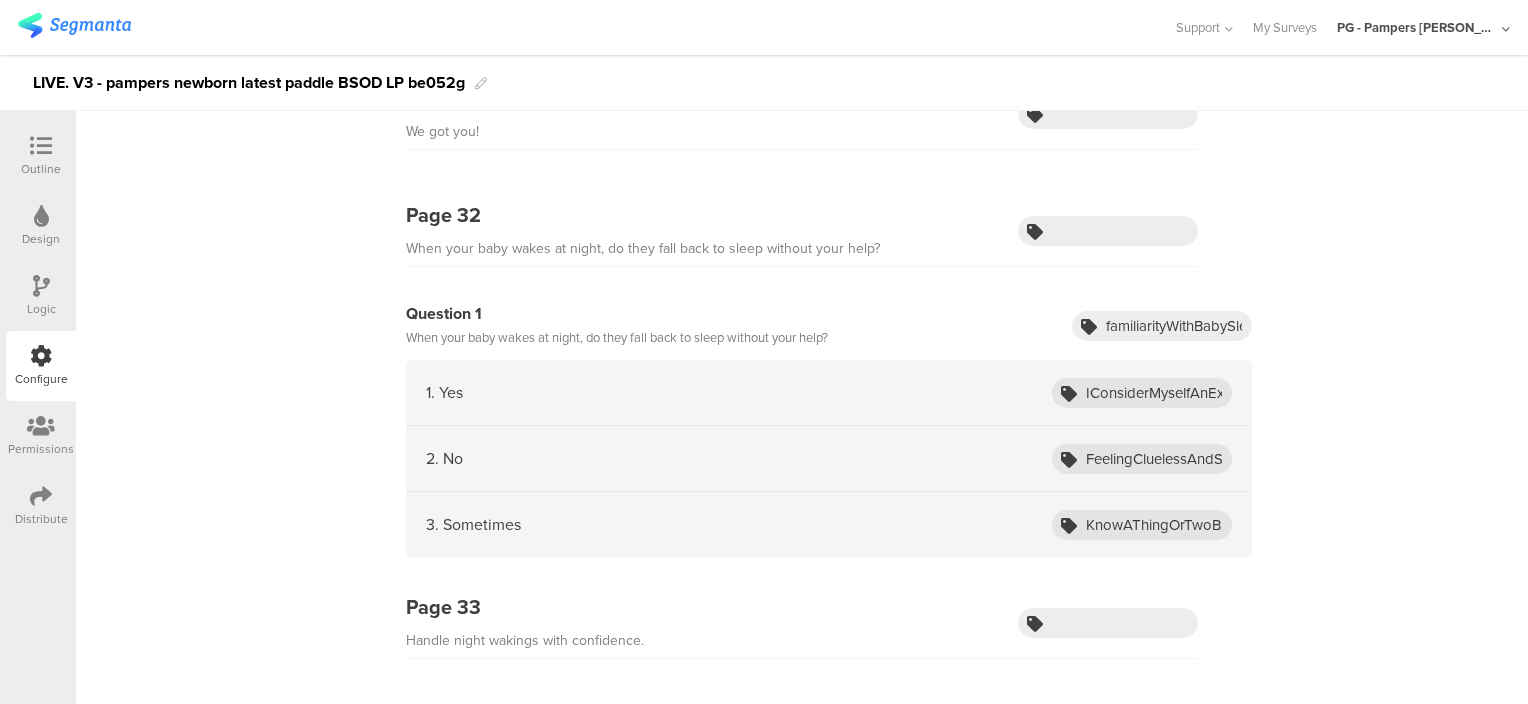drag, startPoint x: 1401, startPoint y: 539, endPoint x: 1368, endPoint y: 297, distance: 244.23964 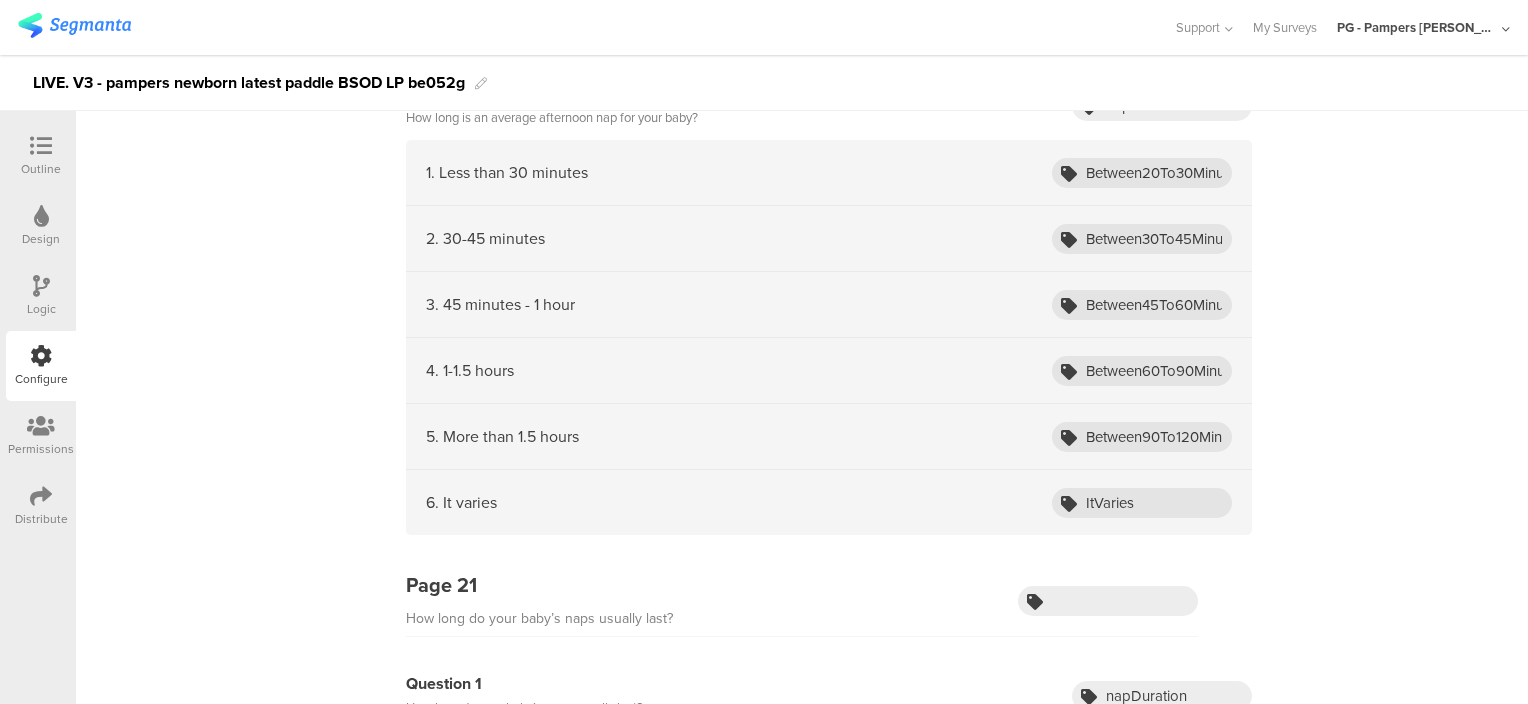 drag, startPoint x: 1365, startPoint y: 574, endPoint x: 1340, endPoint y: 276, distance: 299.0468 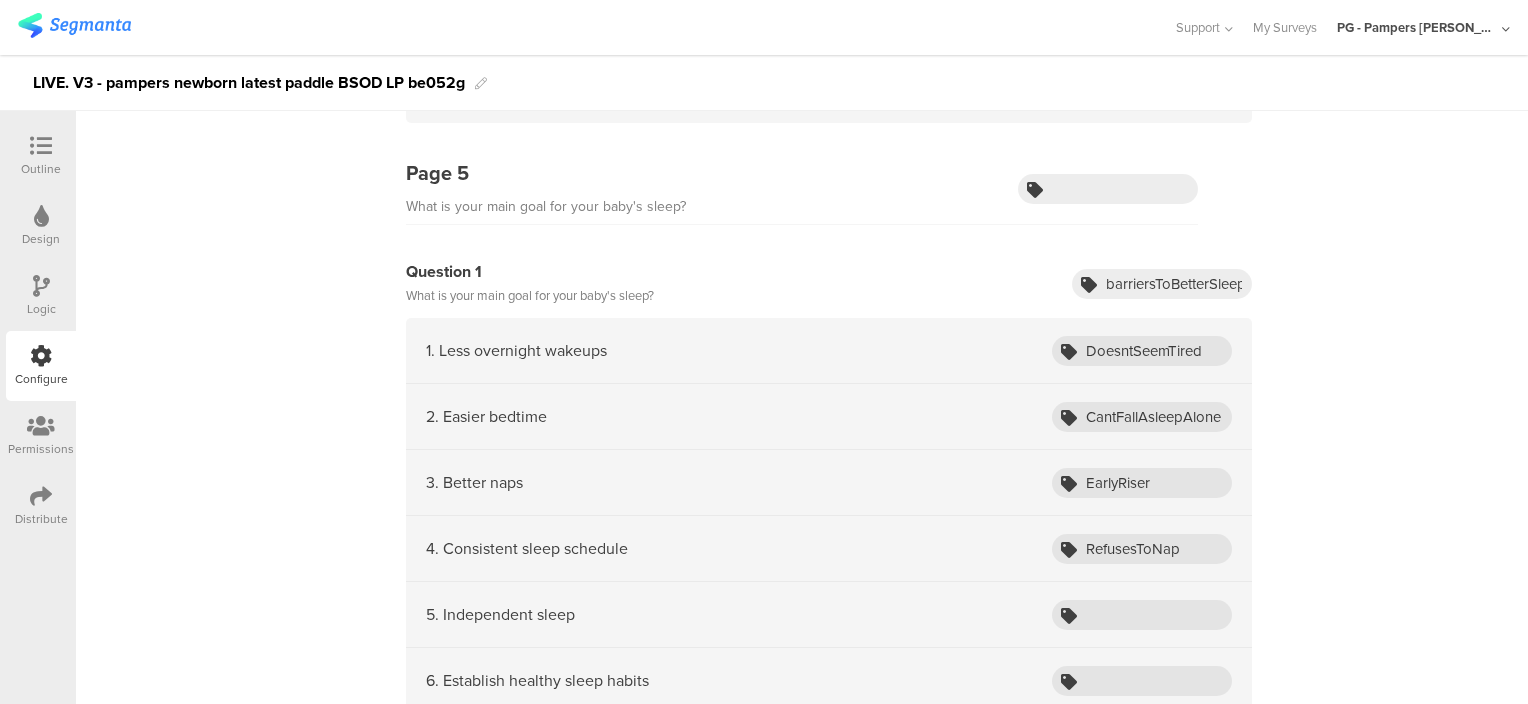 scroll, scrollTop: 1100, scrollLeft: 0, axis: vertical 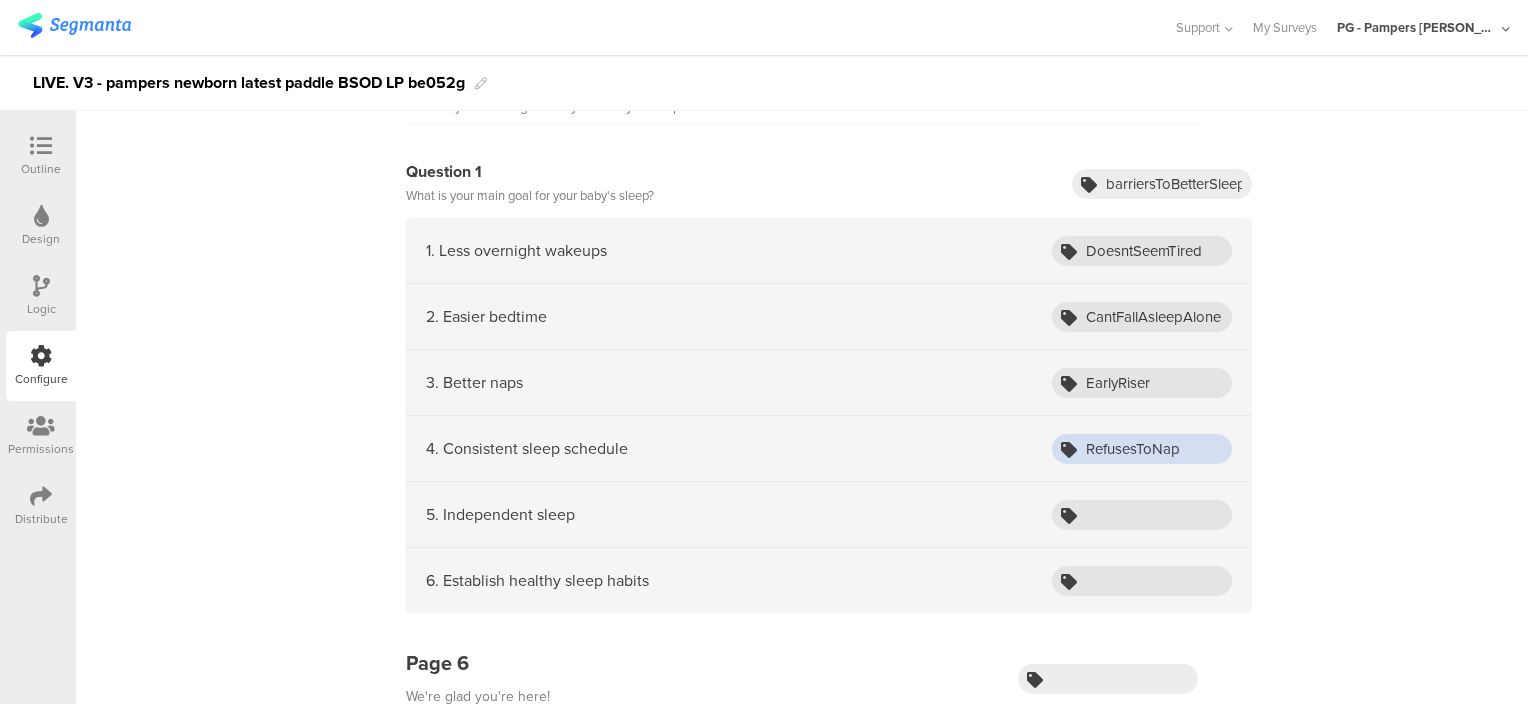 click on "RefusesToNap" at bounding box center (1142, 449) 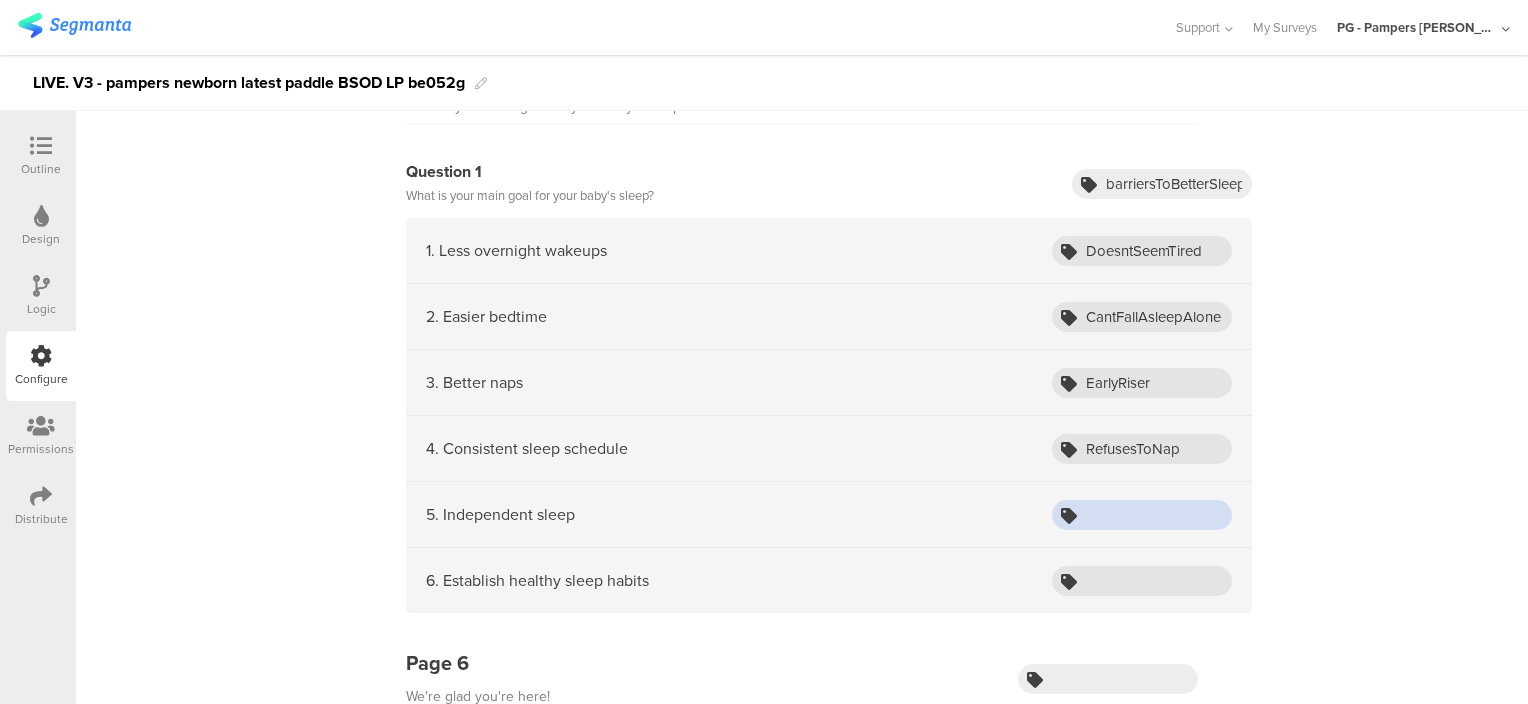 click at bounding box center [1142, 515] 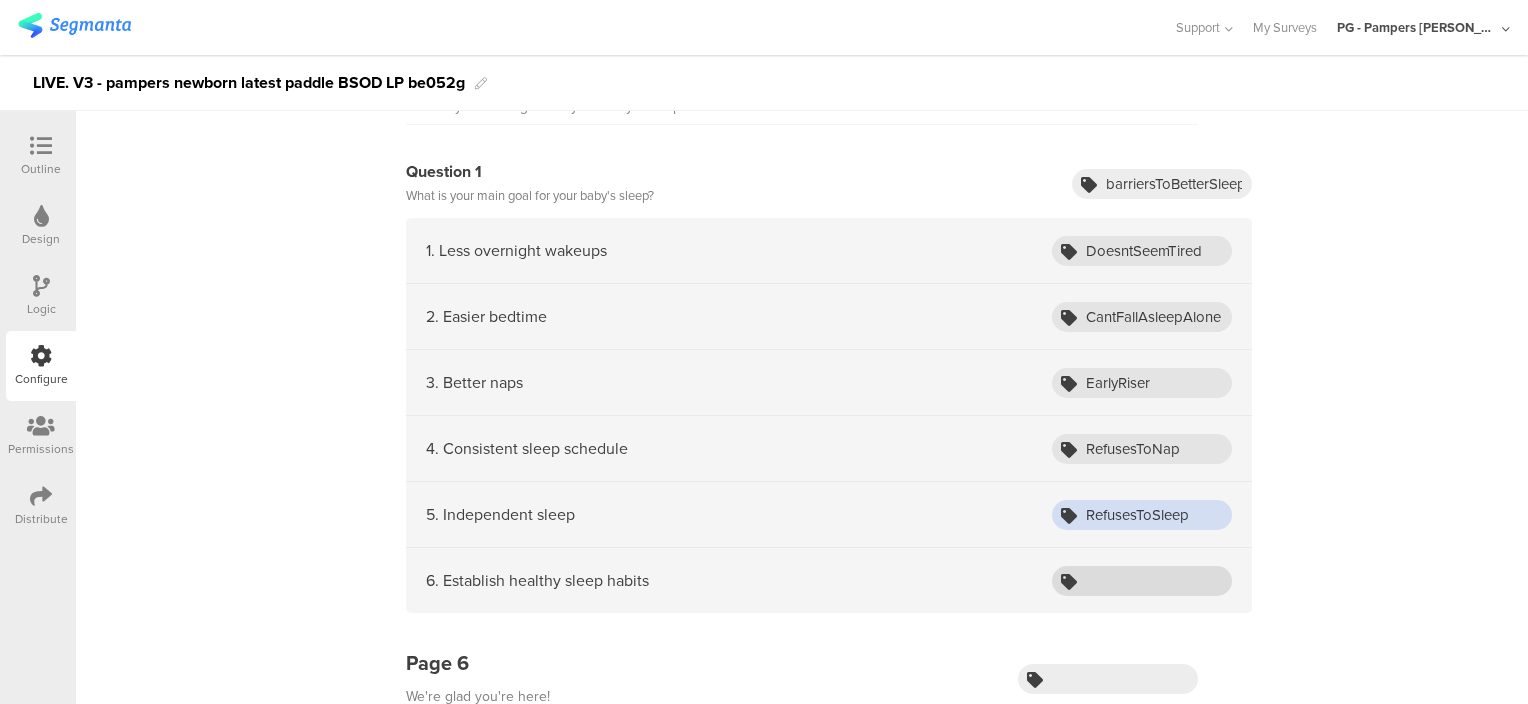 type on "RefusesToSleep" 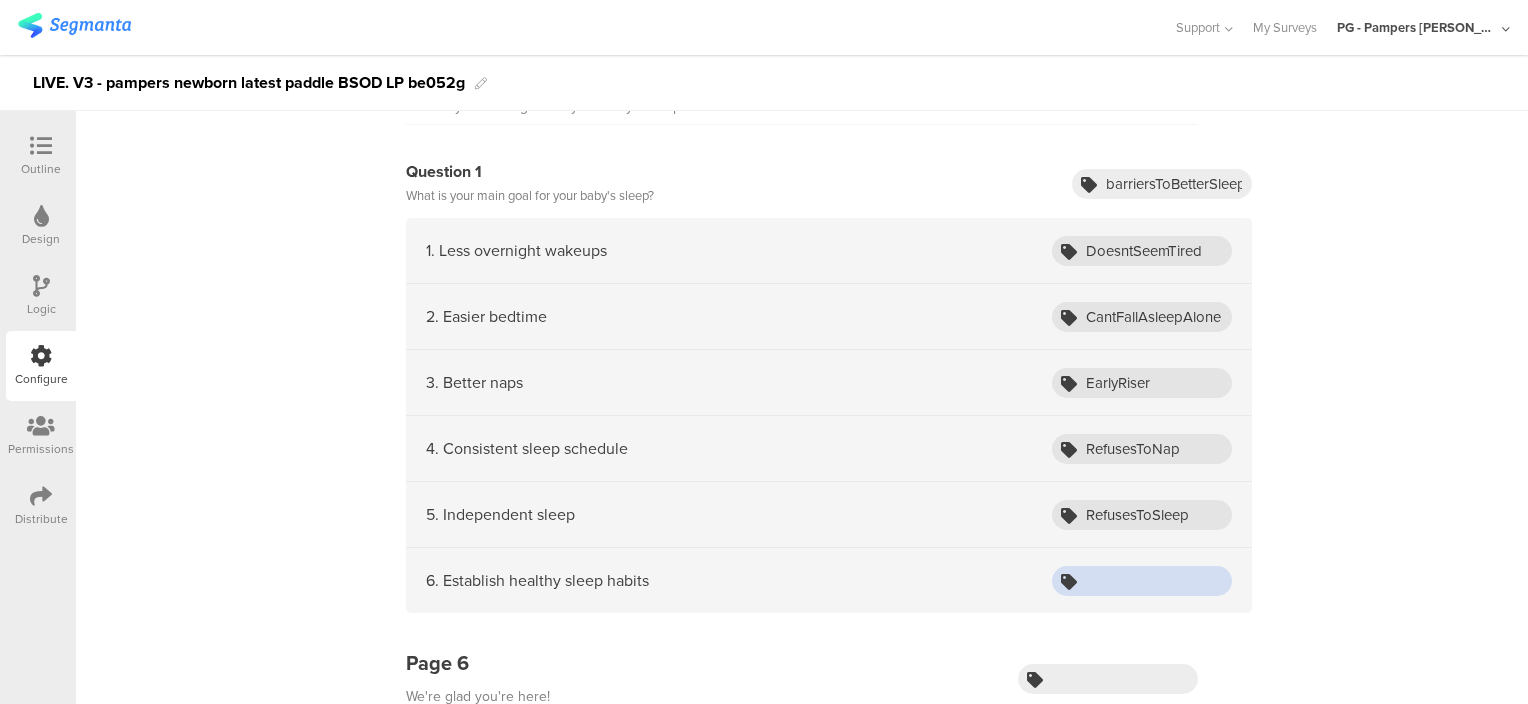 click at bounding box center [1142, 581] 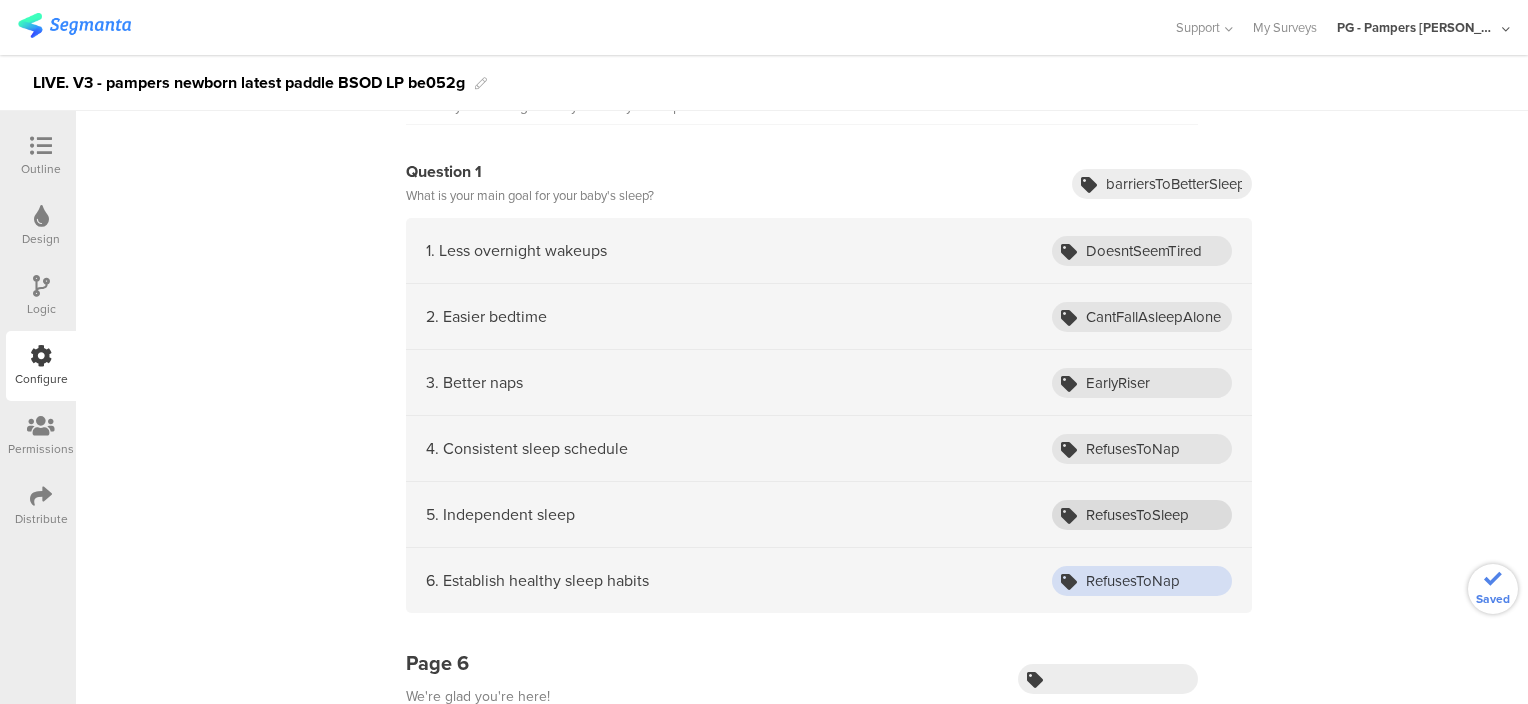 type on "RefusesToNap" 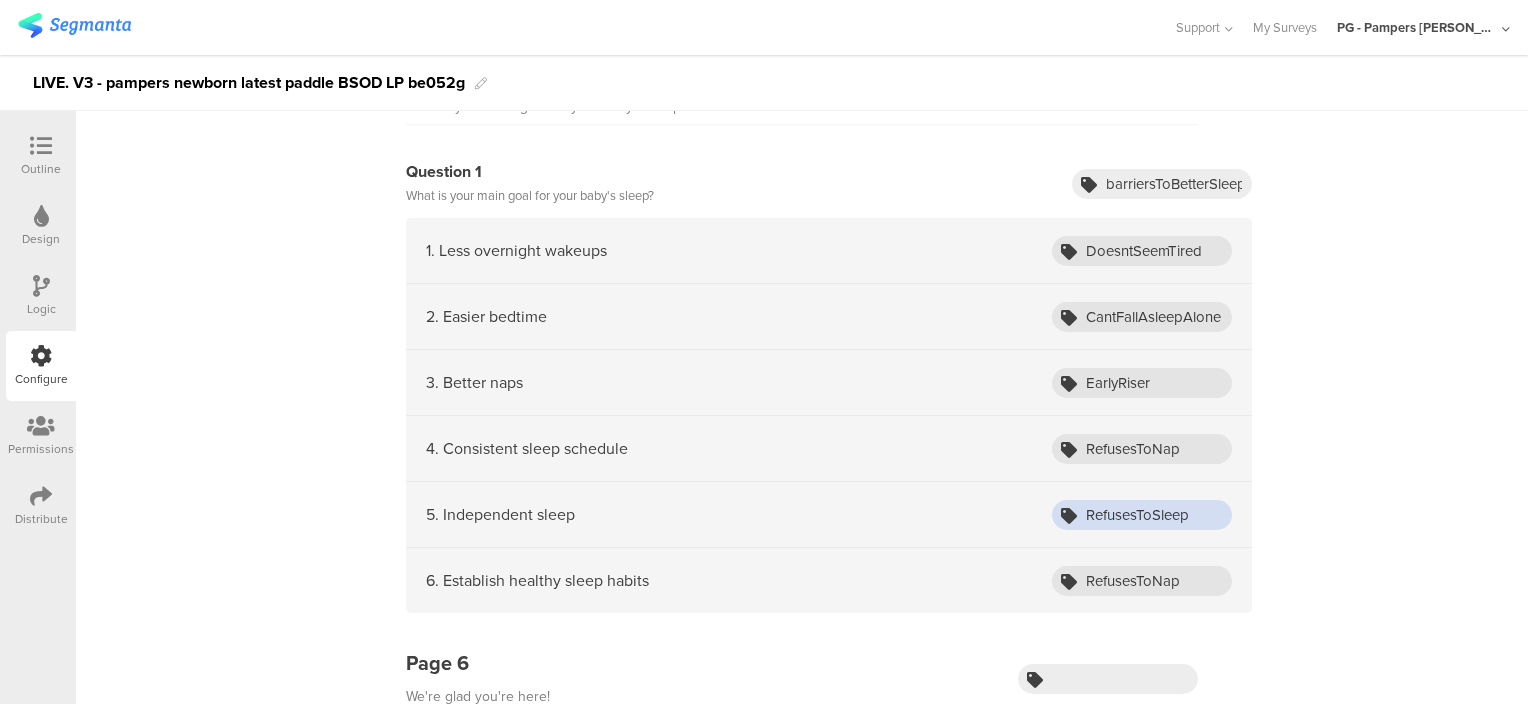 click on "RefusesToSleep" at bounding box center (1142, 515) 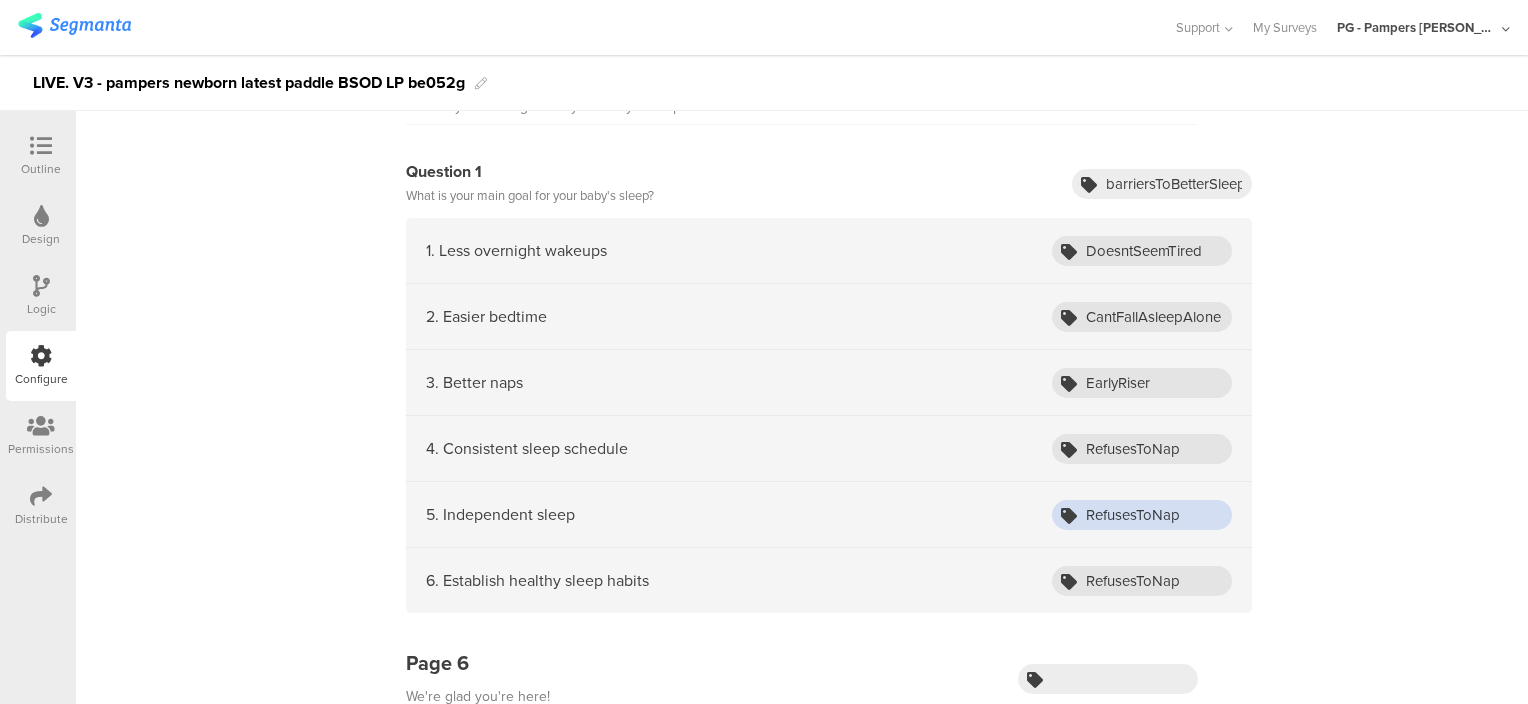 type on "RefusesToNap" 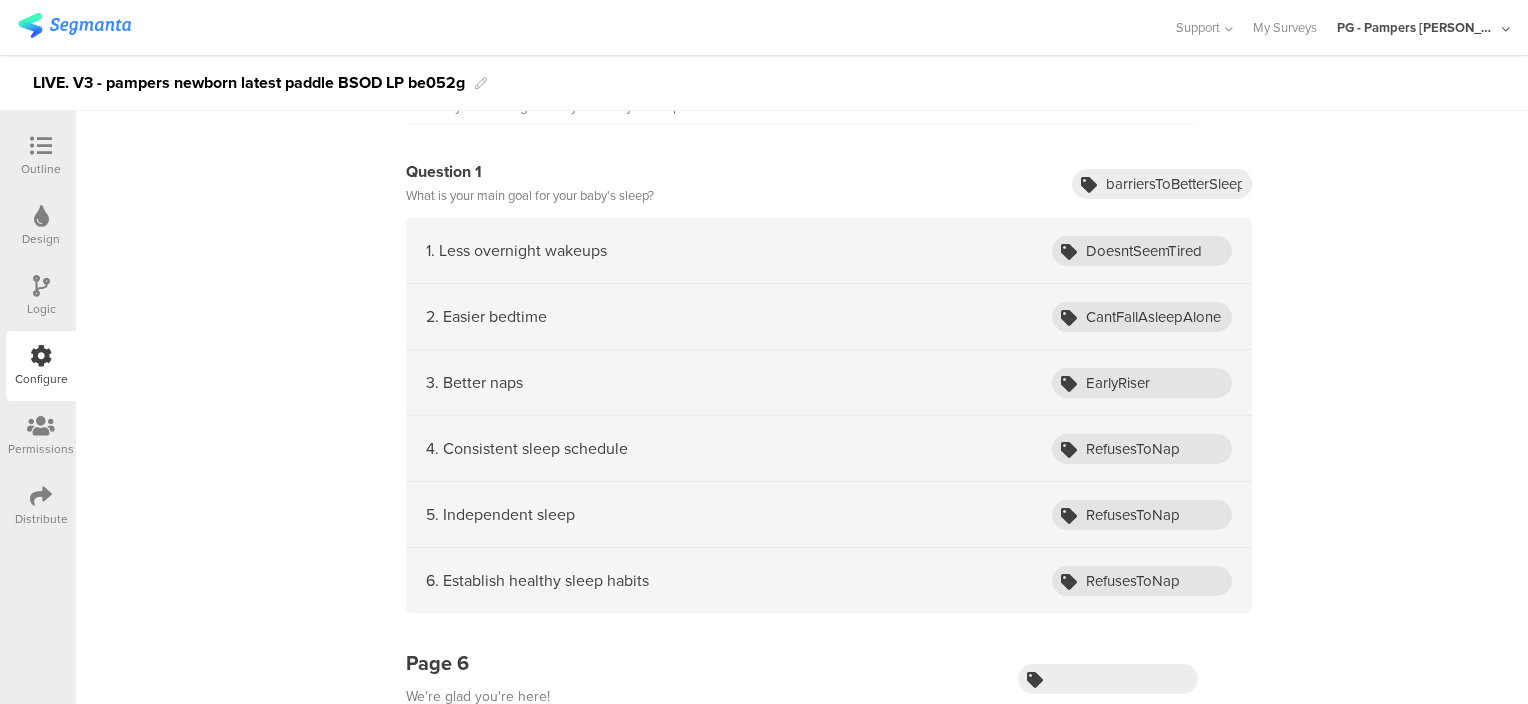 click on "Page 1
I'm the...
Question 1
I'm the...
whatIsMyRole
1. Mom
Mom
2. Dad
Mom
Page 2
Over 850,000 moms
Page 3
Over 850,000 parents" at bounding box center [802, 8639] 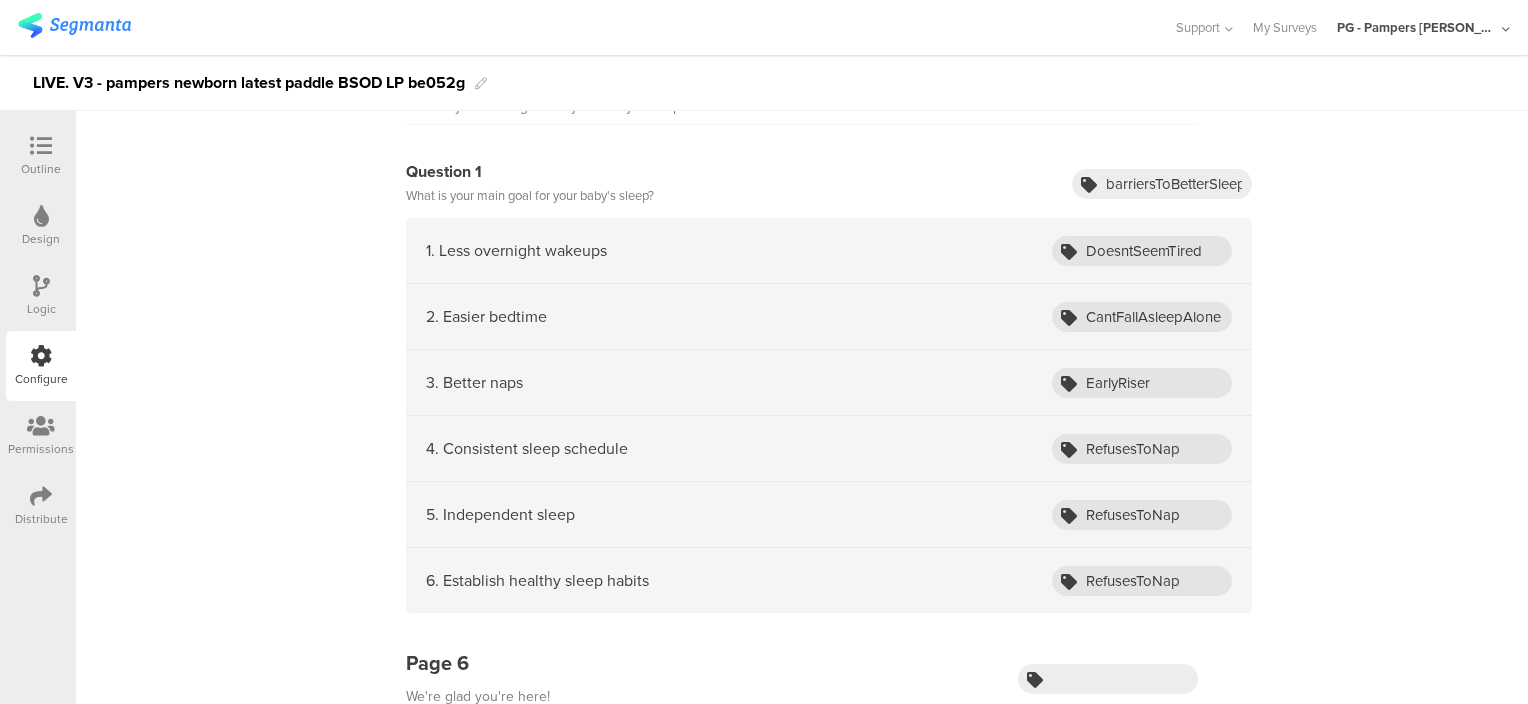 click on "Page 1
I'm the...
Question 1
I'm the...
whatIsMyRole
1. Mom
Mom
2. Dad
Mom
Page 2
Over 850,000 moms
Page 3
Over 850,000 parents" at bounding box center (802, 8639) 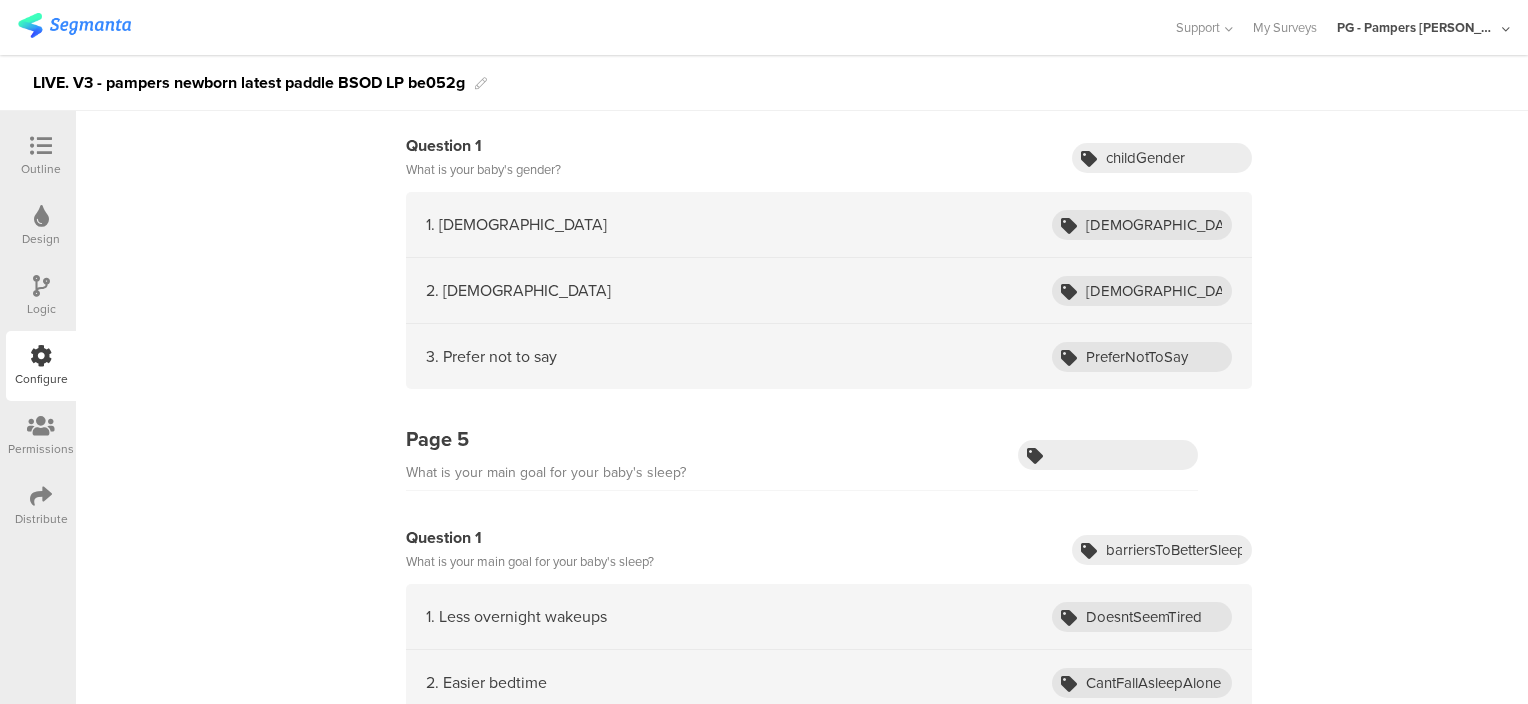 scroll, scrollTop: 500, scrollLeft: 0, axis: vertical 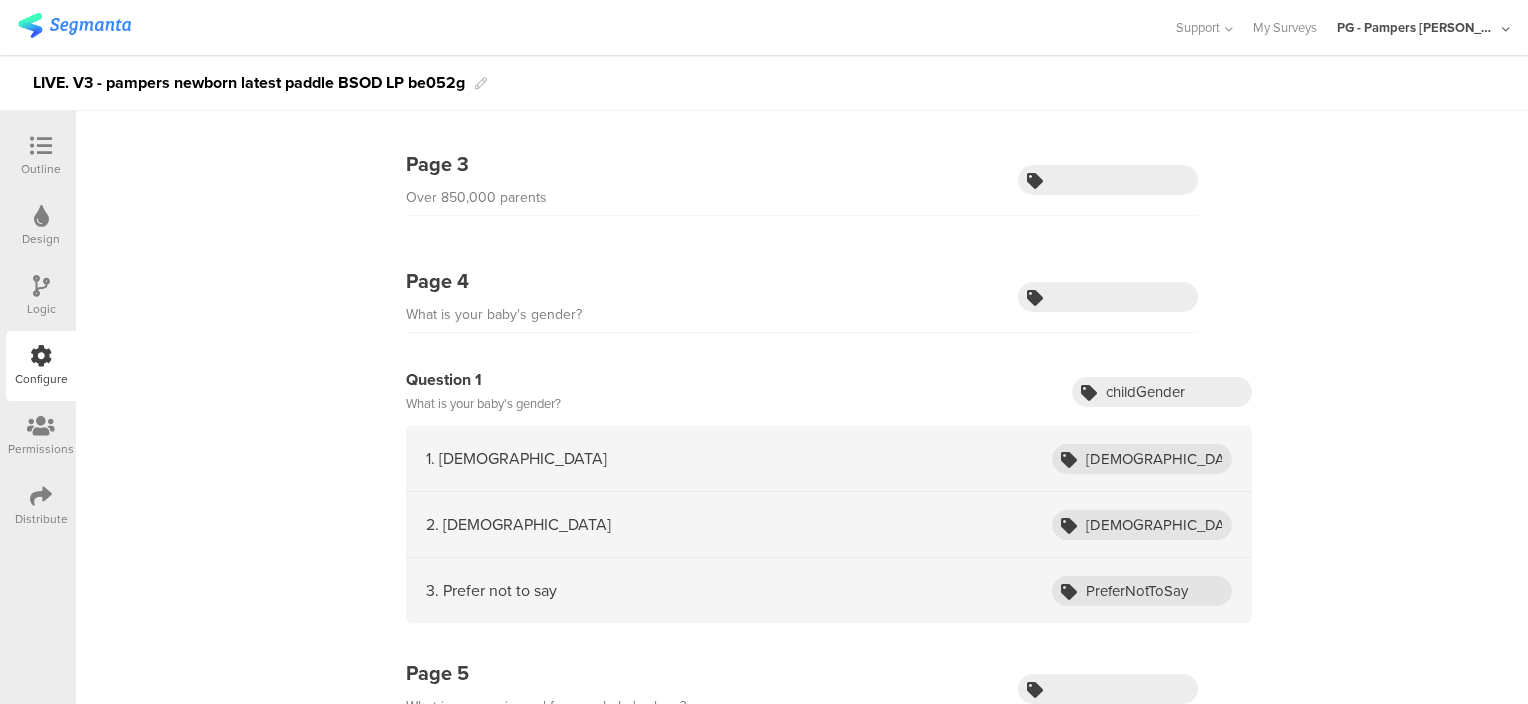 click at bounding box center (41, 146) 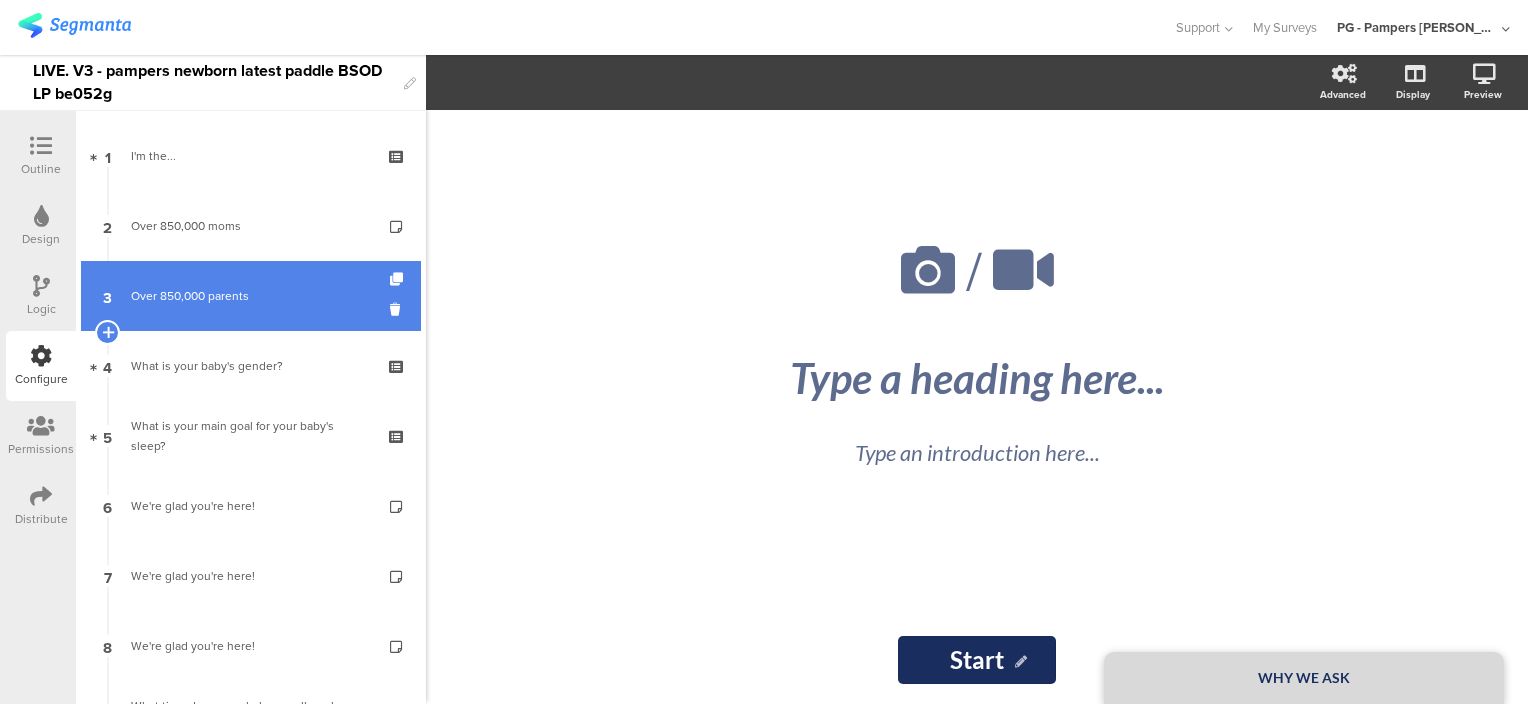 scroll, scrollTop: 0, scrollLeft: 0, axis: both 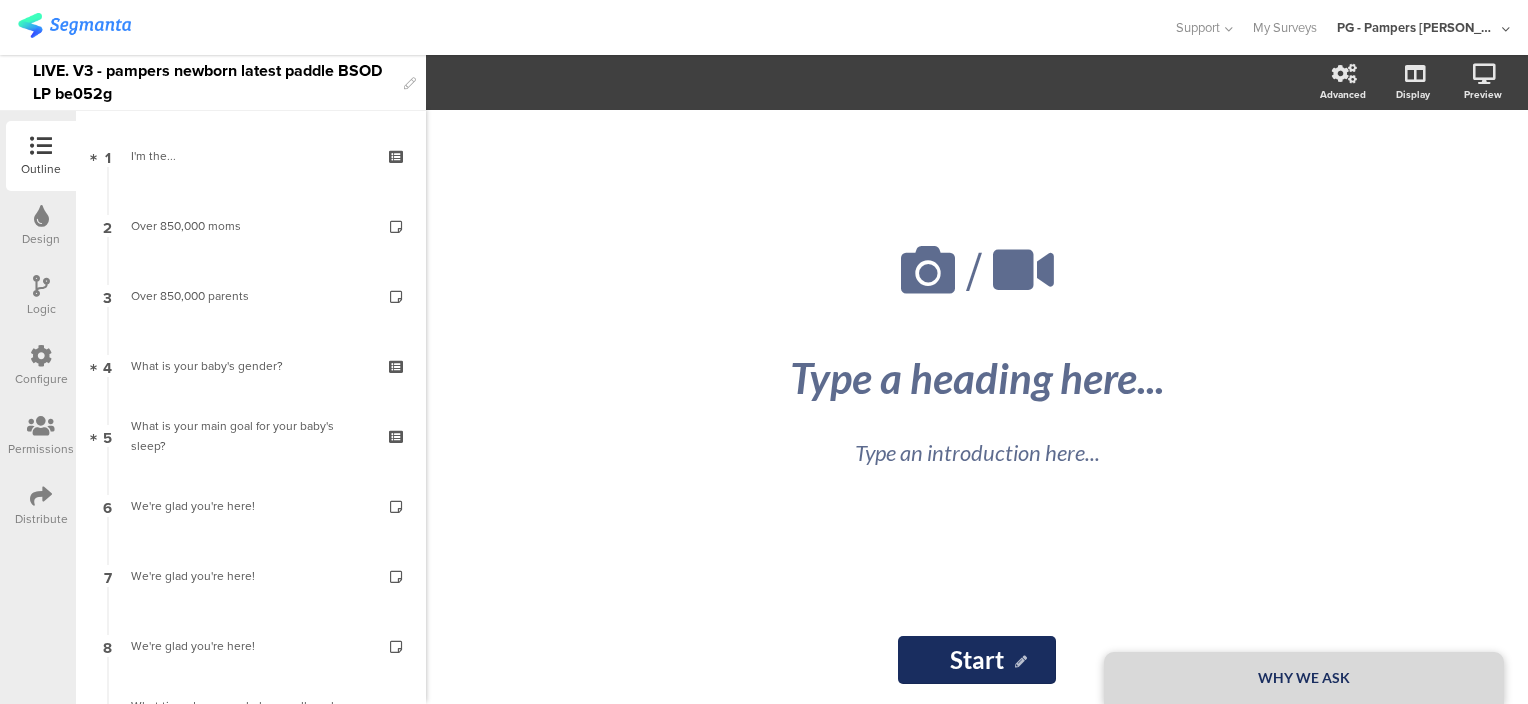 click on "Logic" at bounding box center (41, 296) 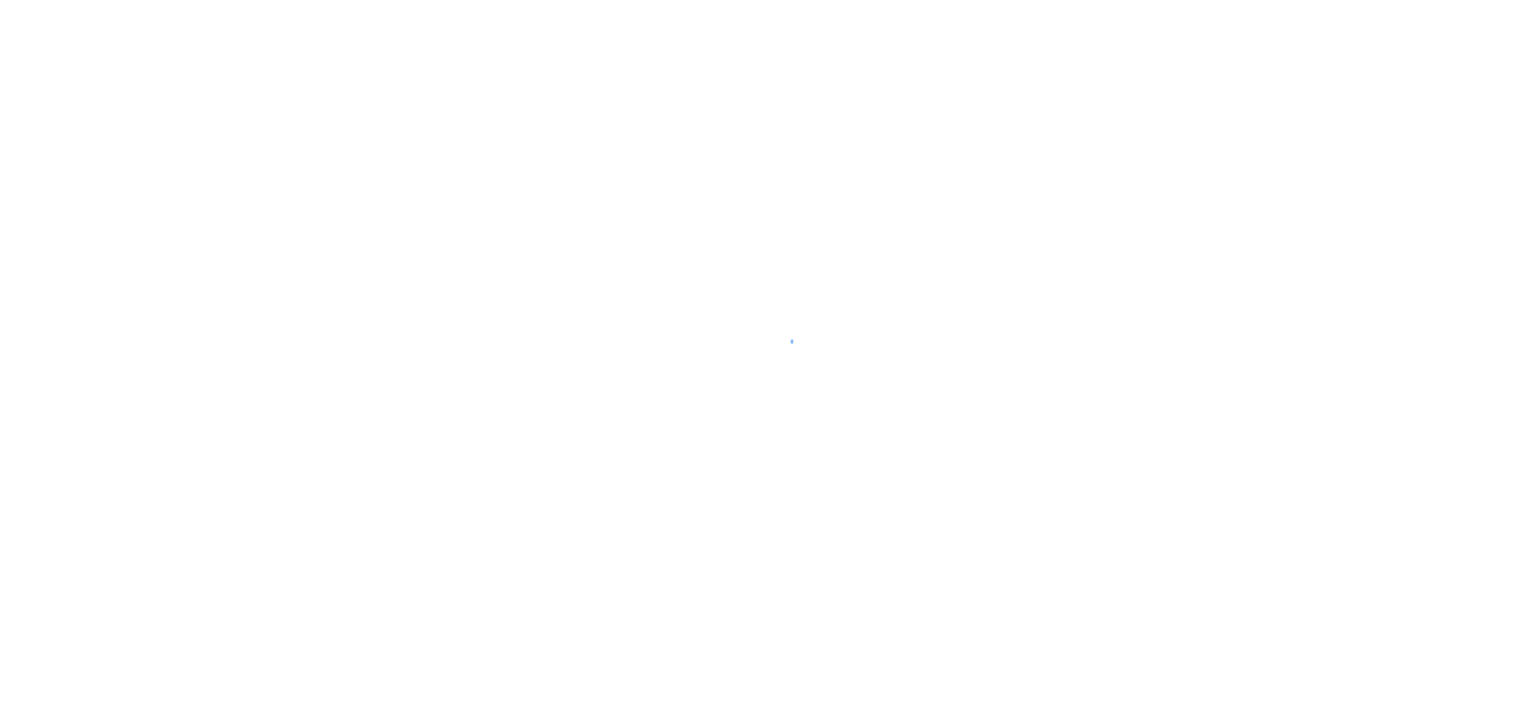 scroll, scrollTop: 0, scrollLeft: 0, axis: both 